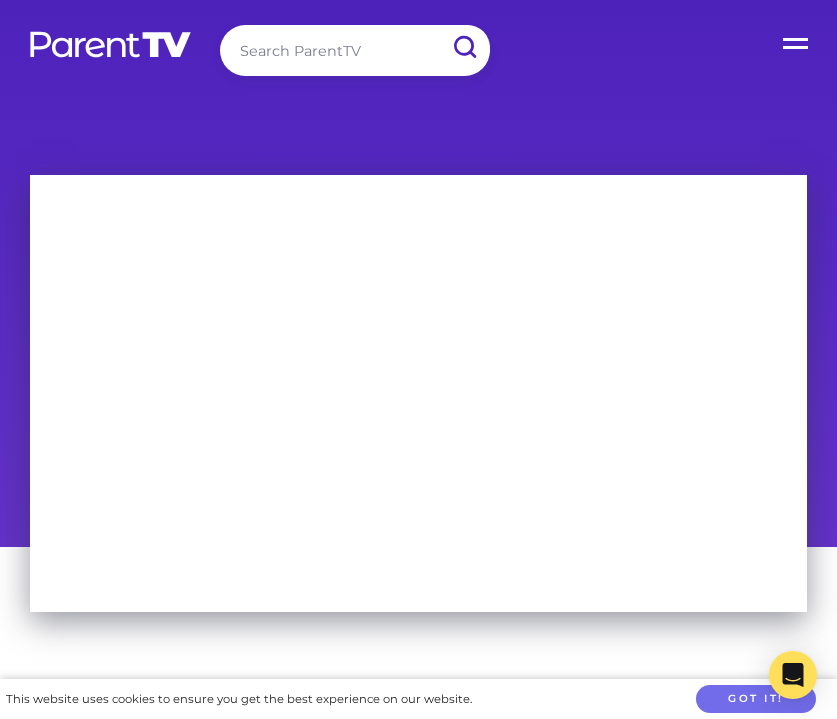 scroll, scrollTop: 0, scrollLeft: 0, axis: both 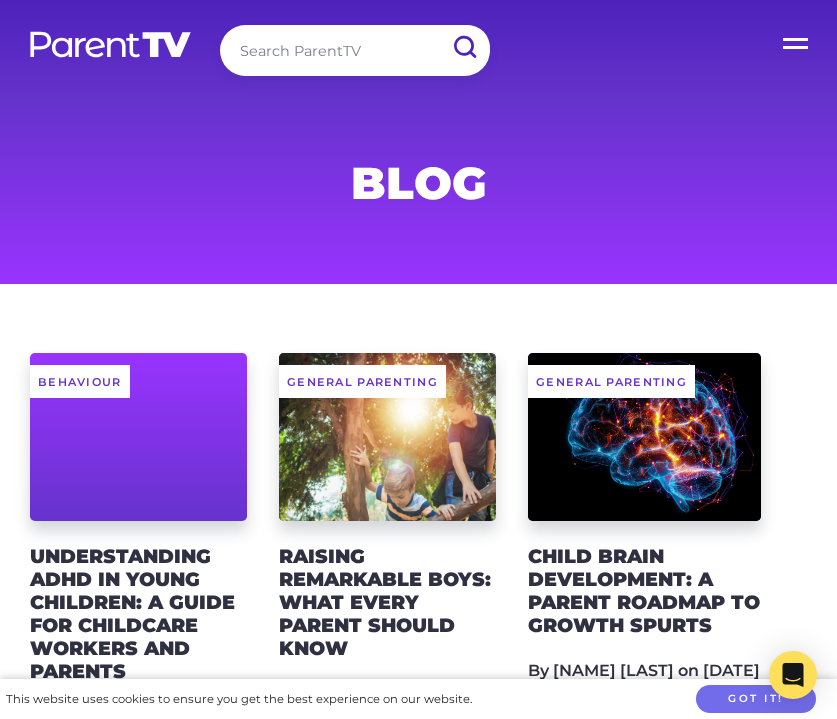 click at bounding box center [355, 50] 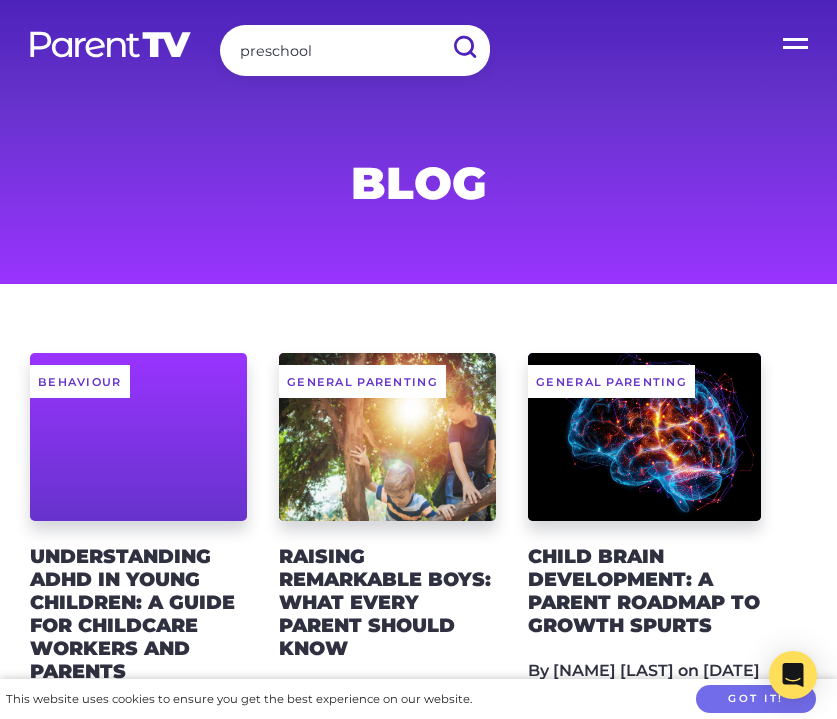 type on "preschool" 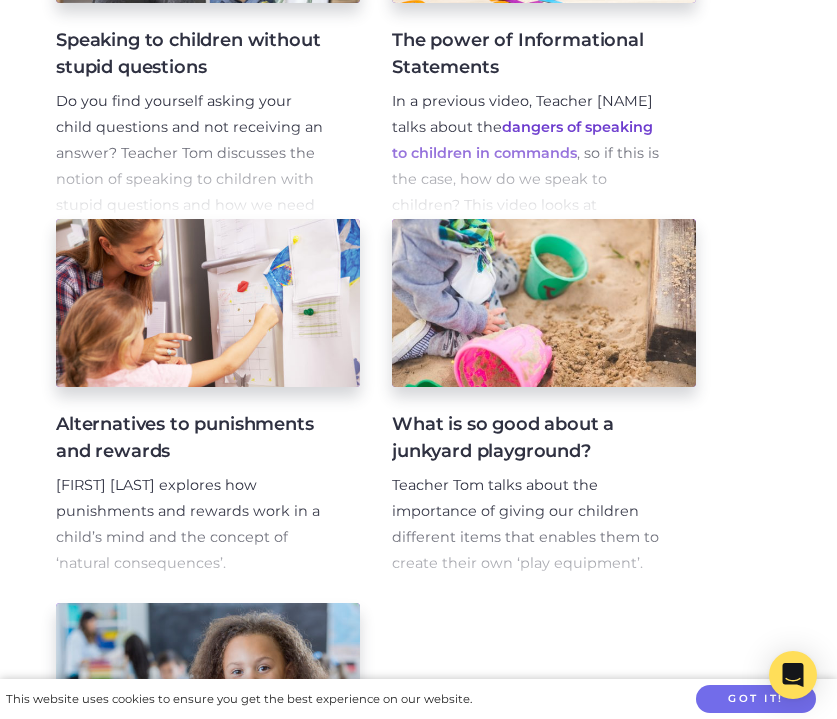 scroll, scrollTop: 1358, scrollLeft: 0, axis: vertical 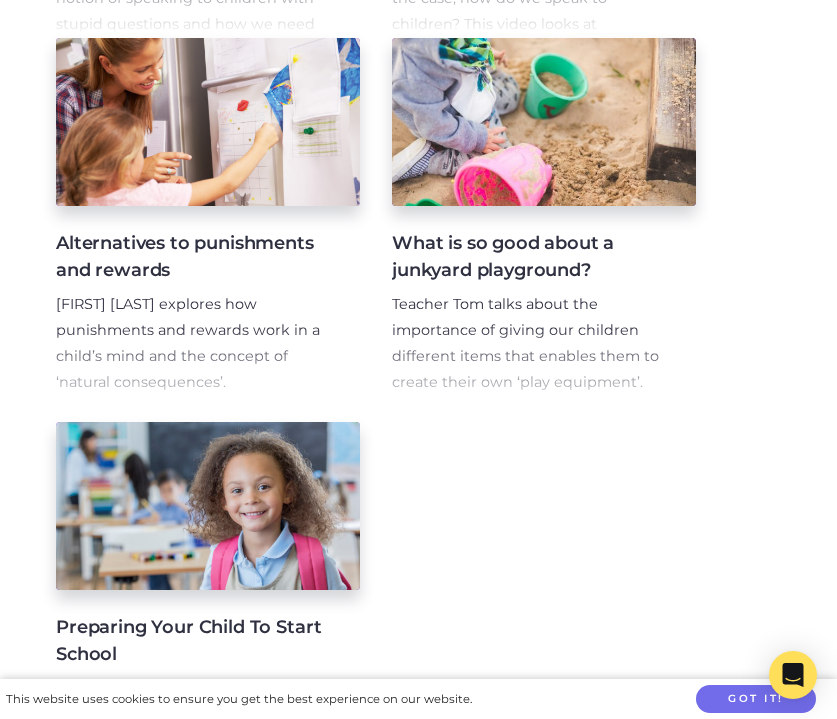 click on "Alternatives to punishments and rewards" at bounding box center [192, 257] 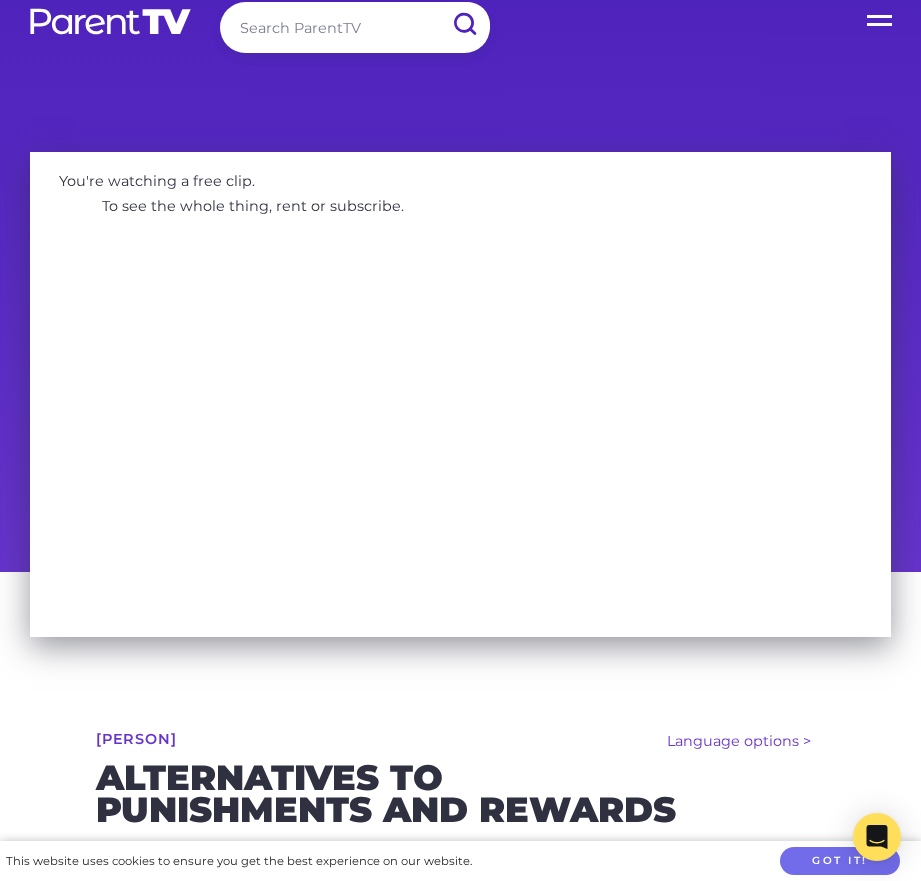 scroll, scrollTop: 0, scrollLeft: 0, axis: both 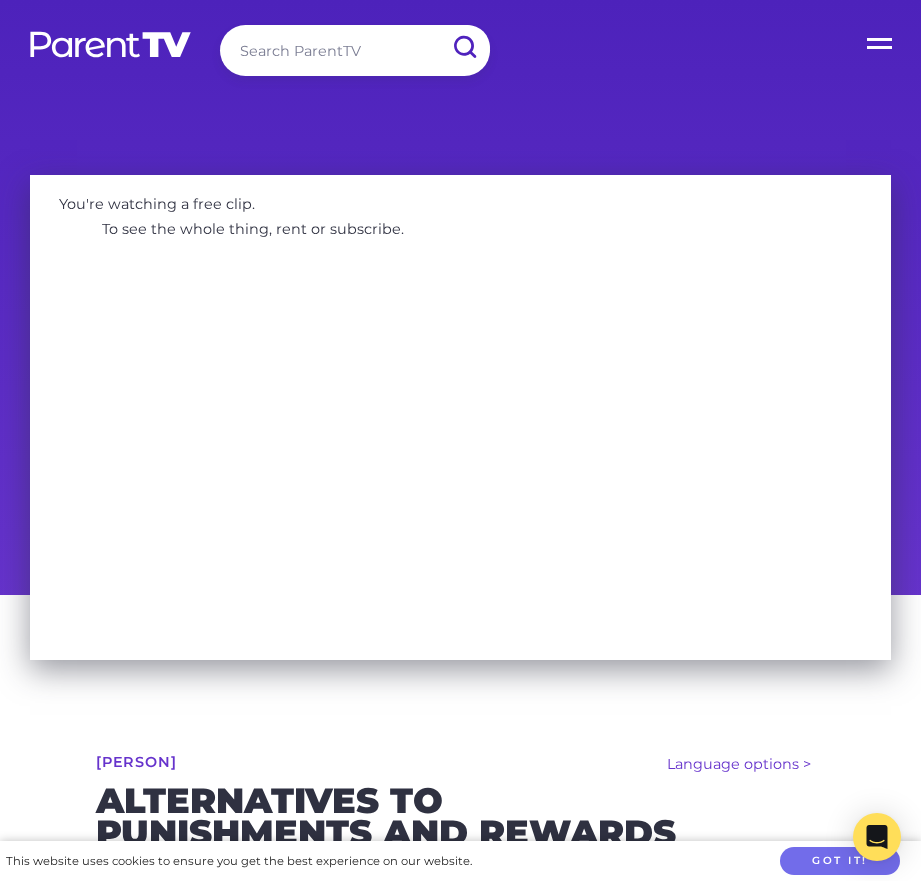 click on "Open Menu" at bounding box center (881, 40) 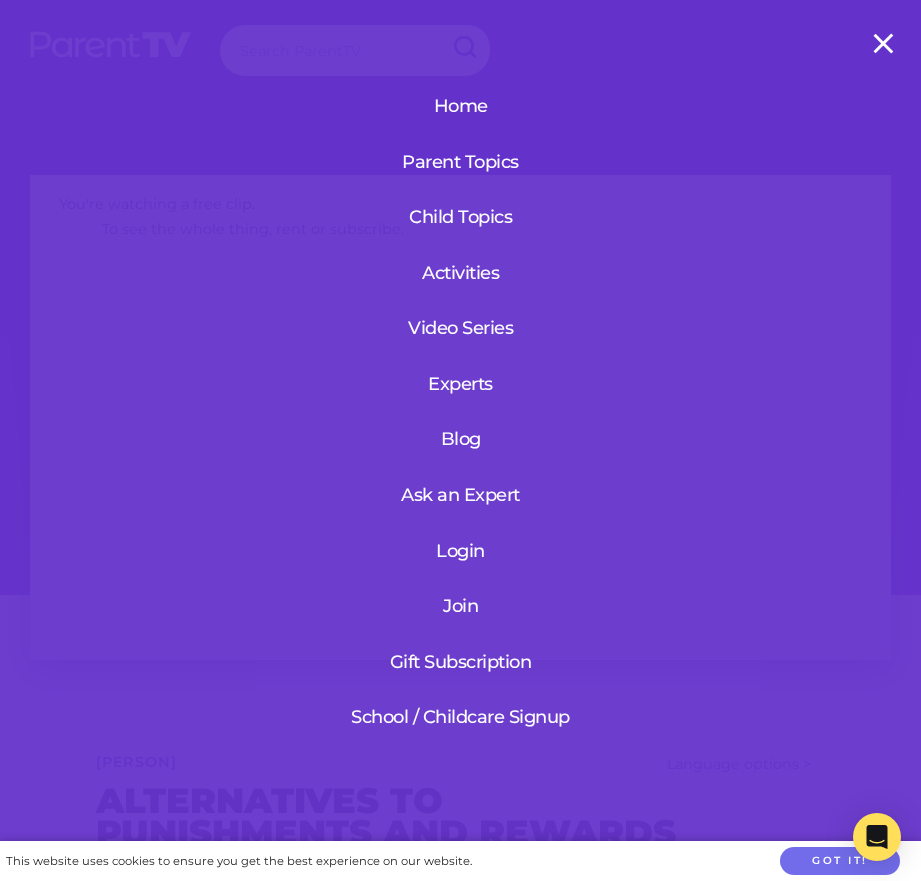 click on "Login" at bounding box center (460, 551) 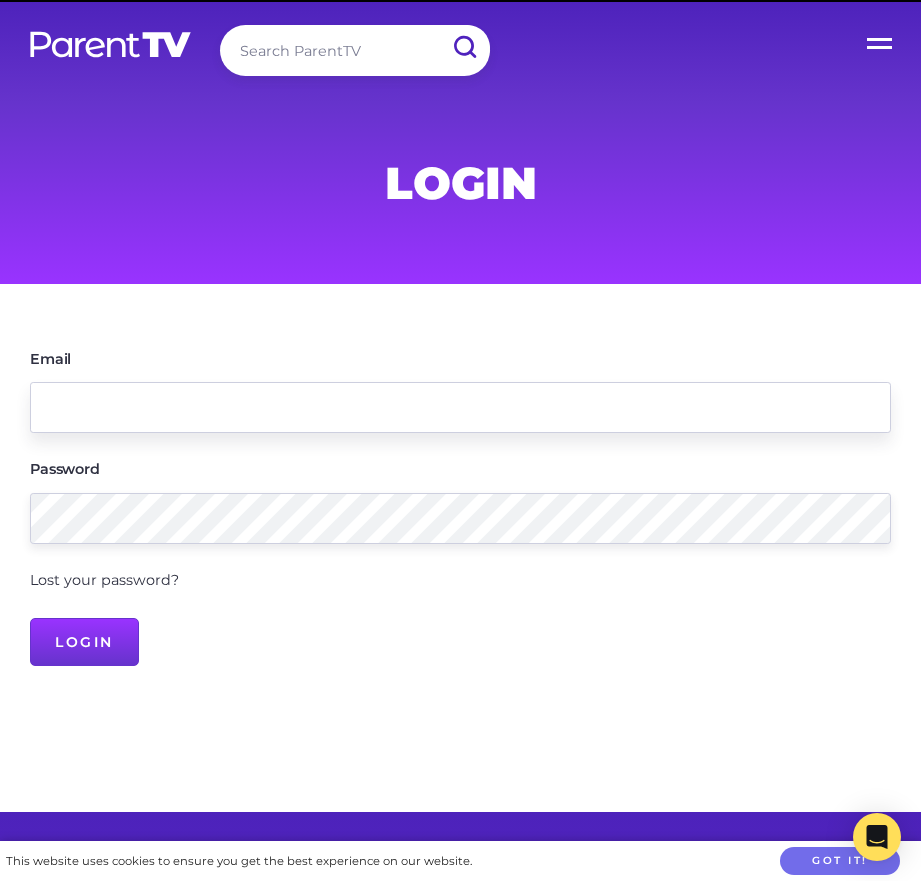 scroll, scrollTop: 0, scrollLeft: 0, axis: both 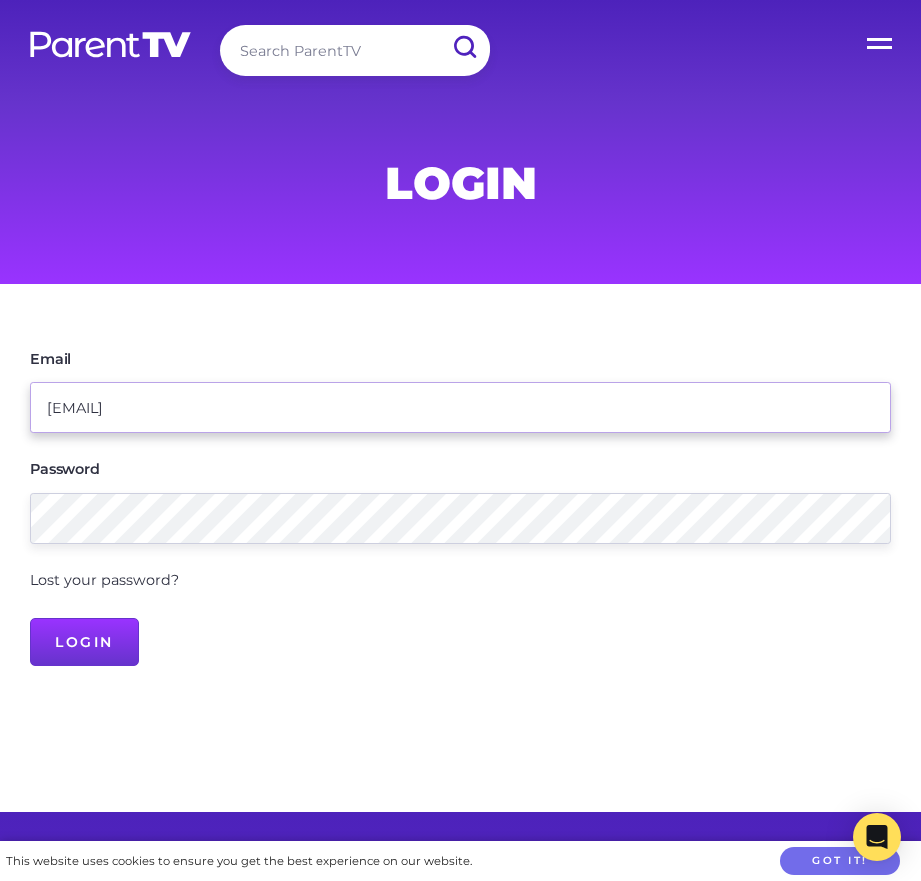 click on "[EMAIL]" at bounding box center (460, 407) 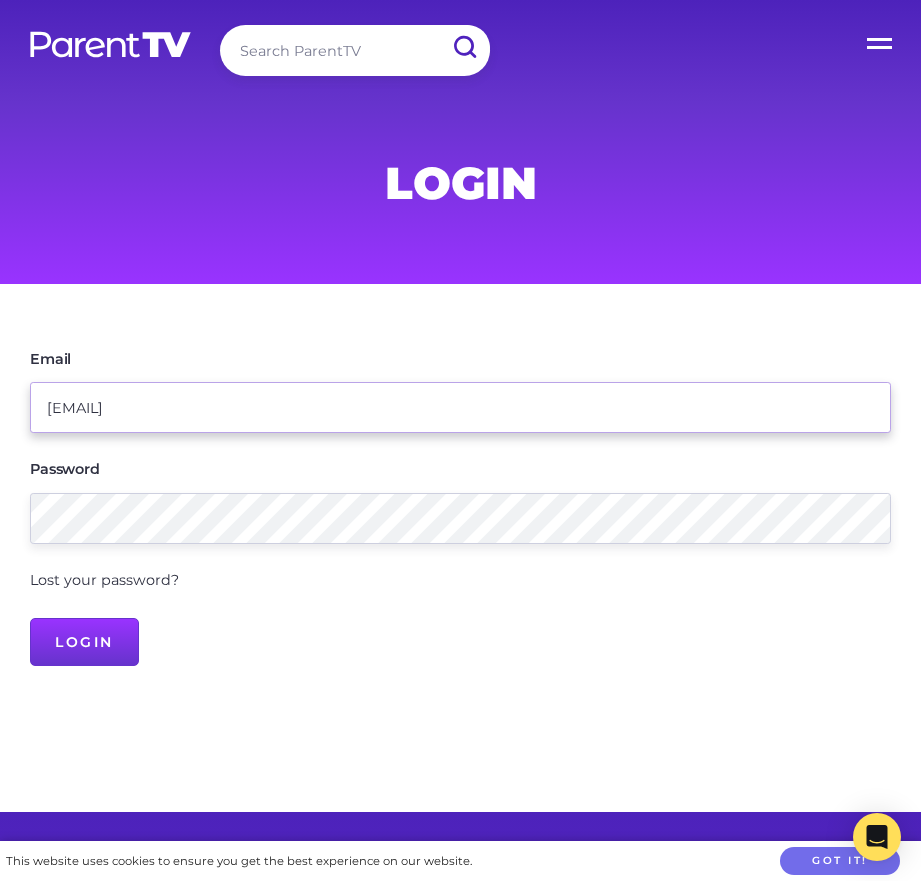 type on "[USERNAME]" 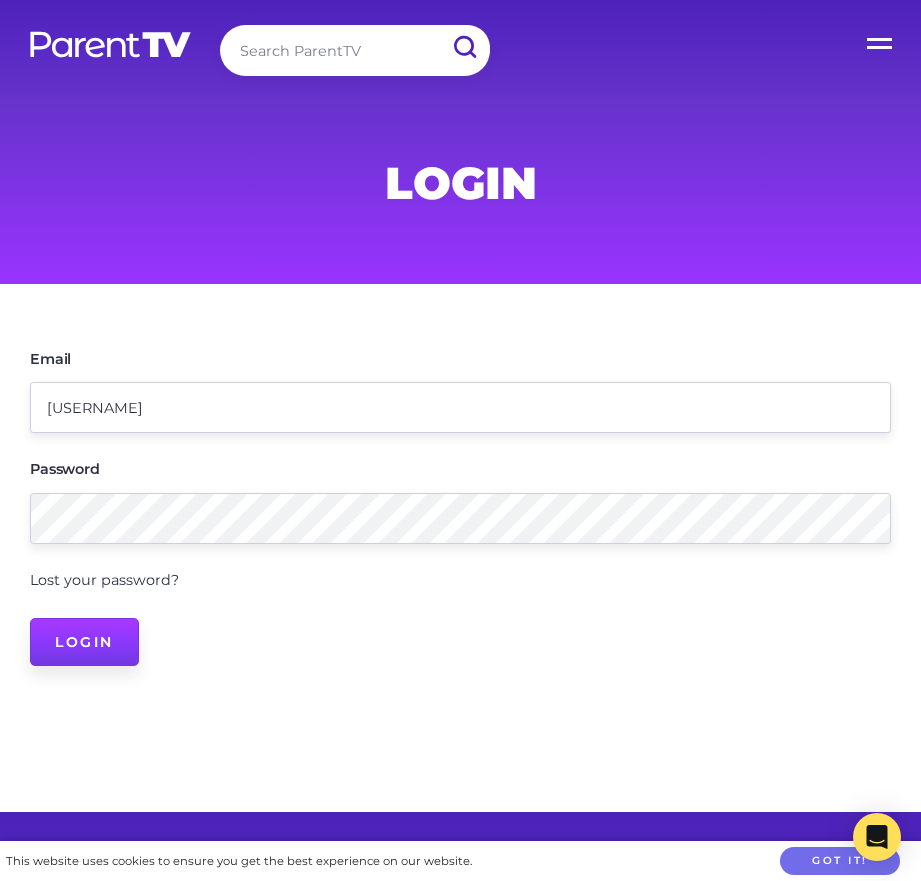 click on "Login" at bounding box center [84, 642] 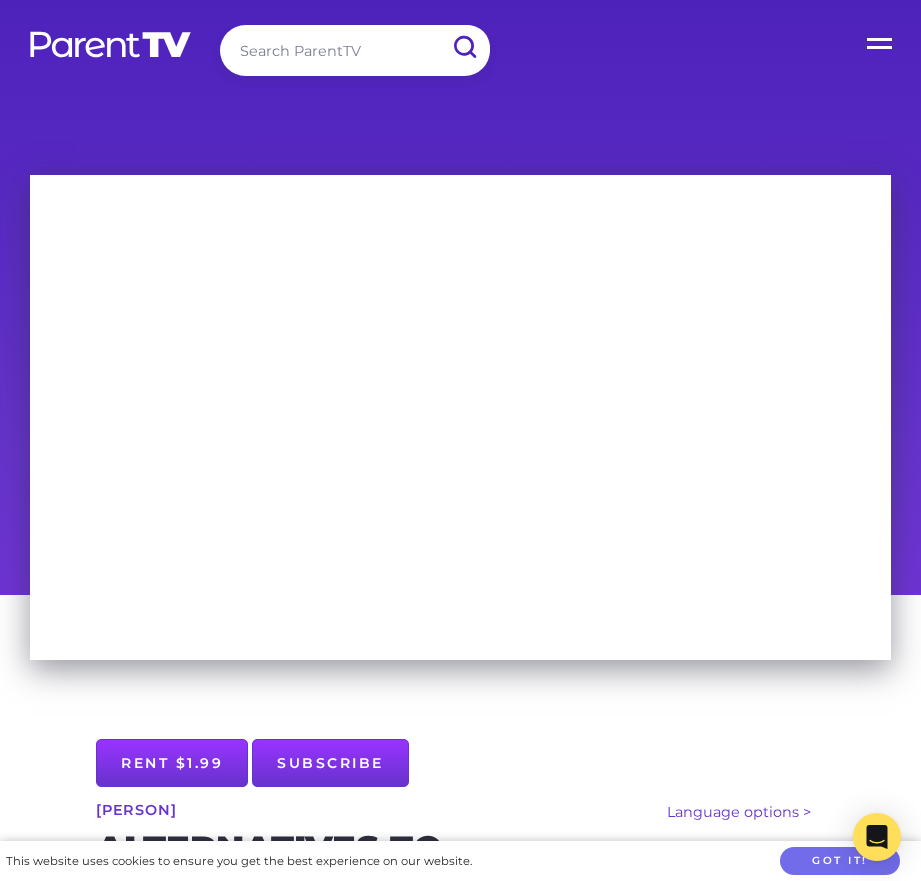 click on "Open Menu" at bounding box center [881, 40] 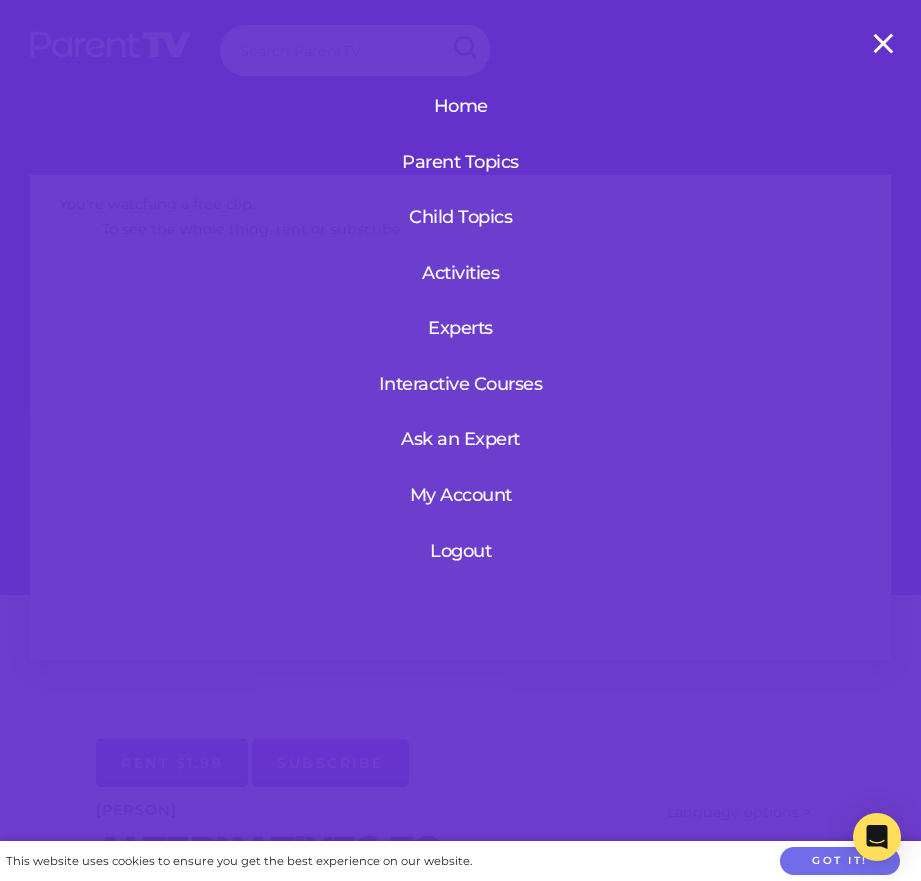 click on "Logout" at bounding box center [461, 551] 